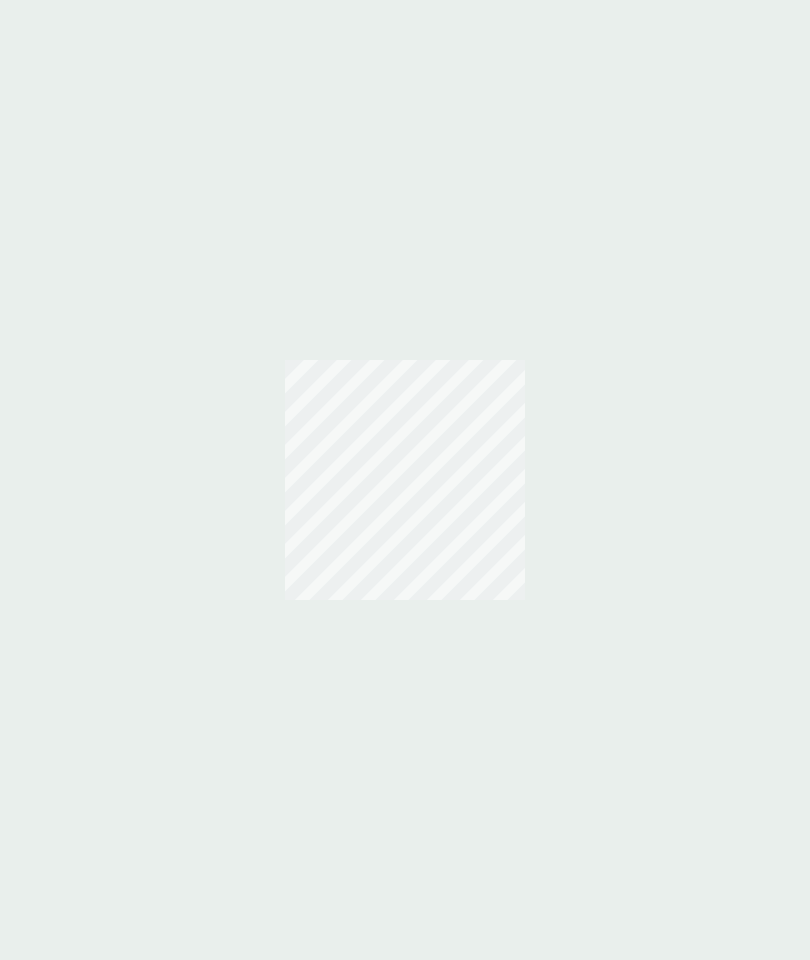 scroll, scrollTop: 0, scrollLeft: 0, axis: both 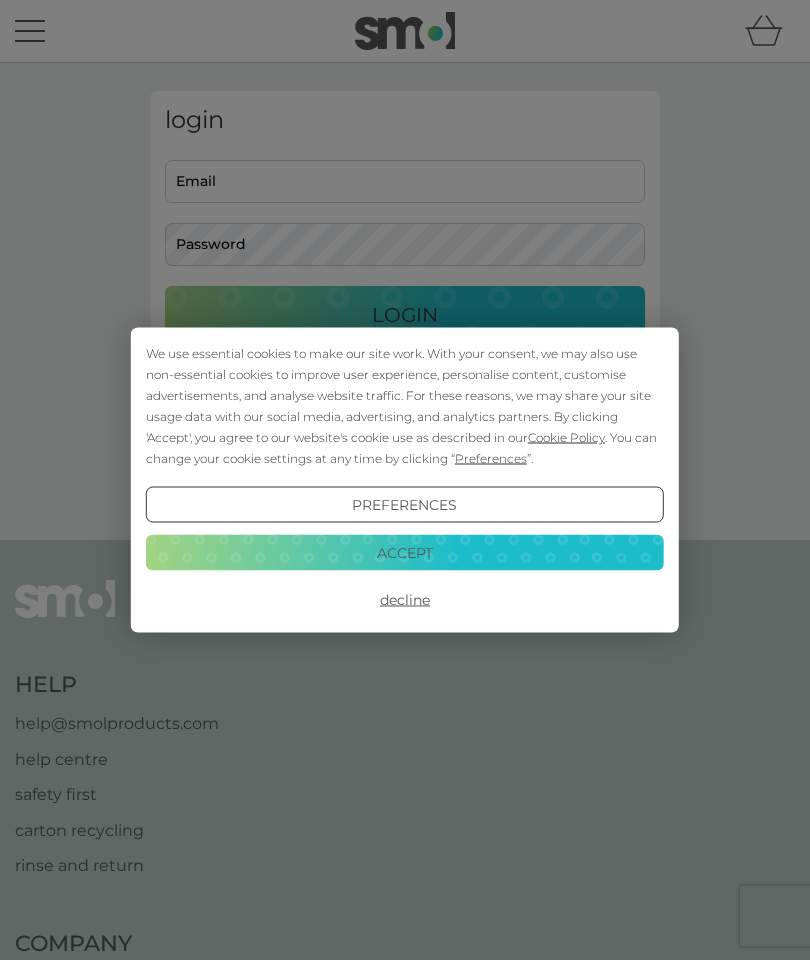 click on "Decline" at bounding box center (405, 600) 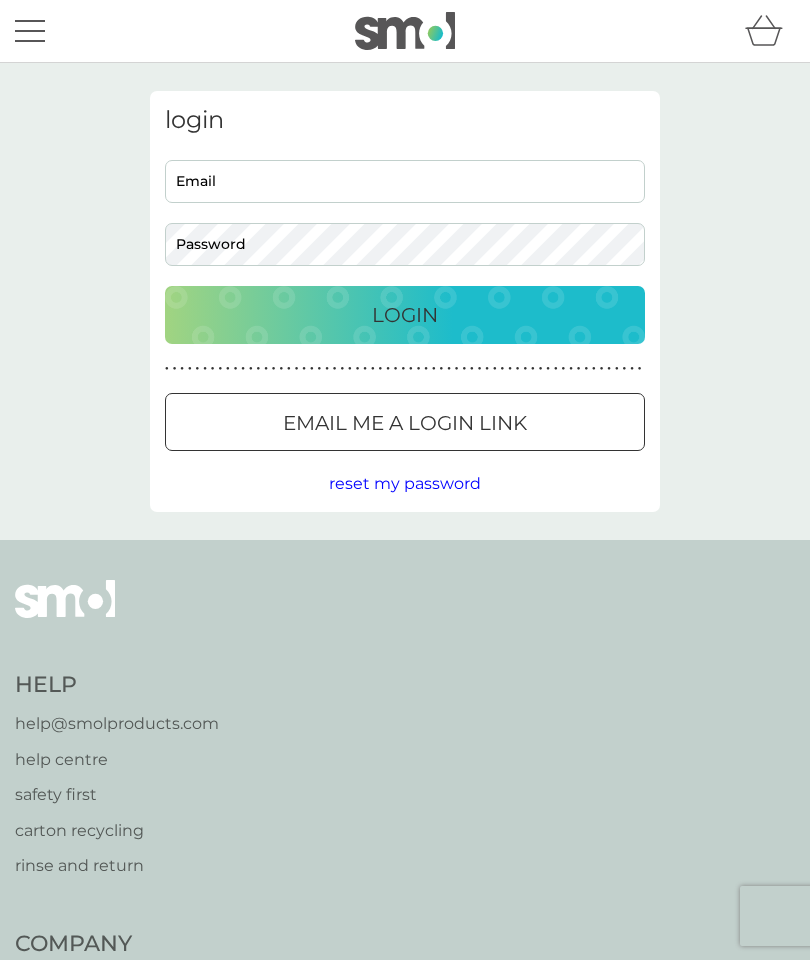 scroll, scrollTop: 0, scrollLeft: 0, axis: both 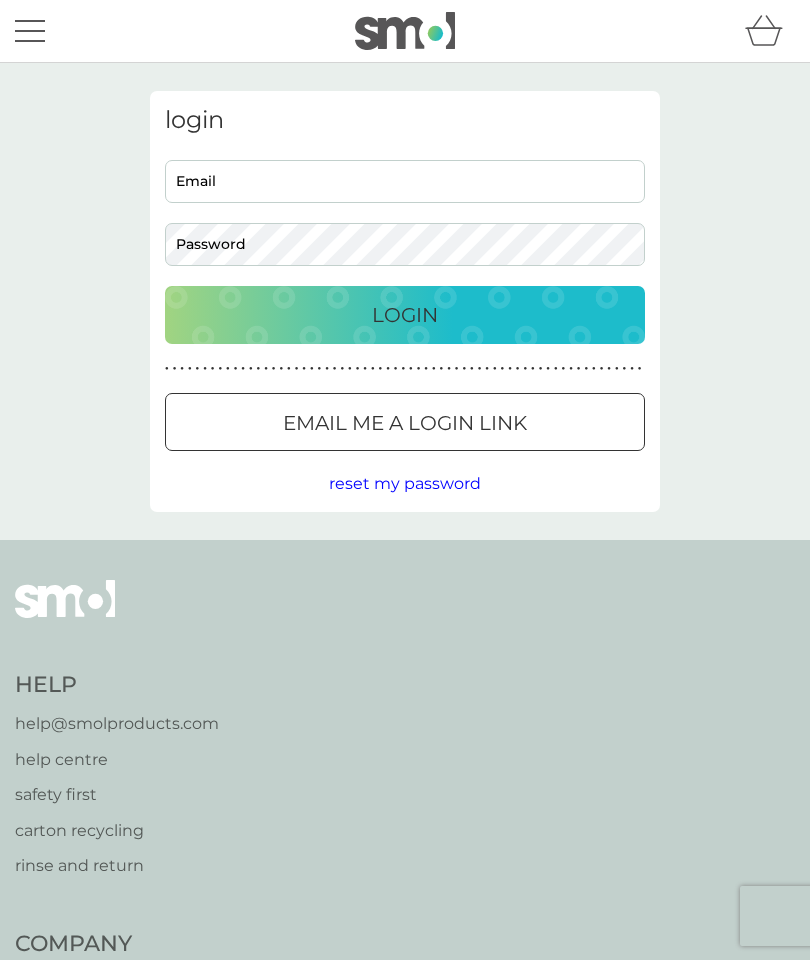 click on "Email" at bounding box center (405, 181) 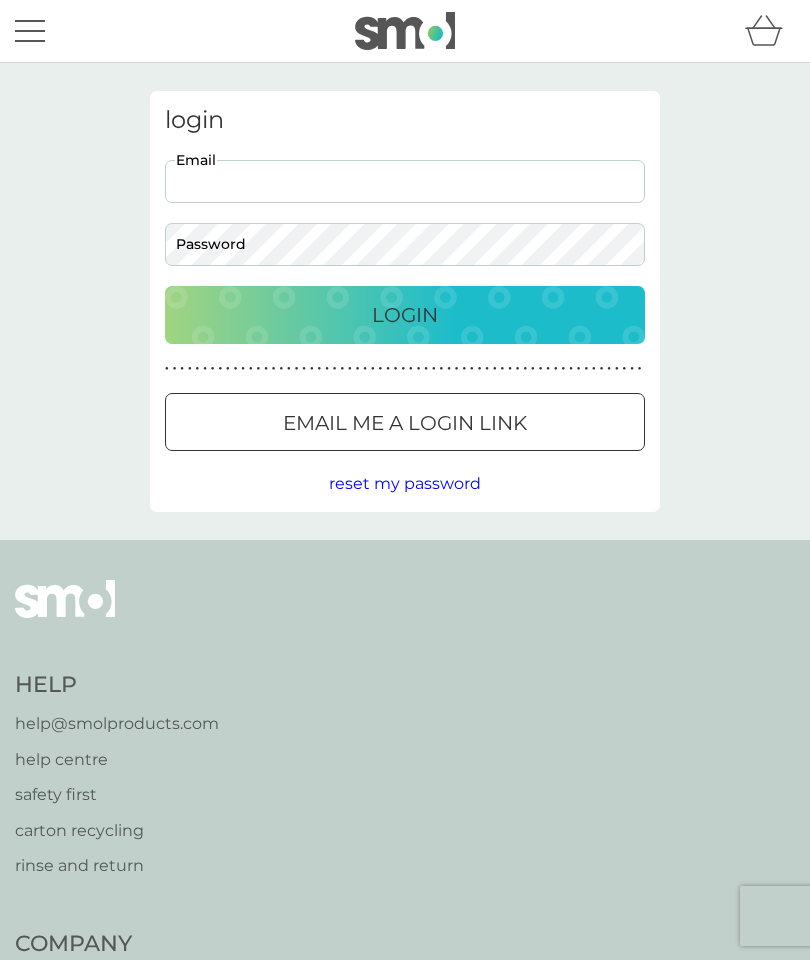 type on "[EMAIL]" 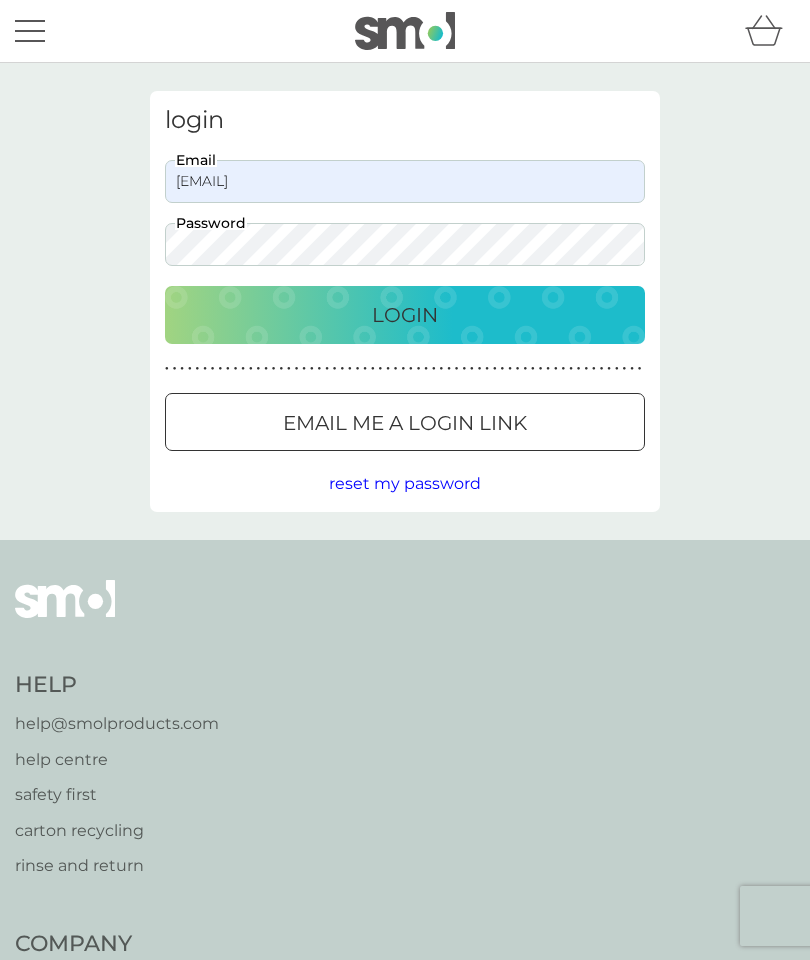 click on "Email me a login link" at bounding box center [405, 423] 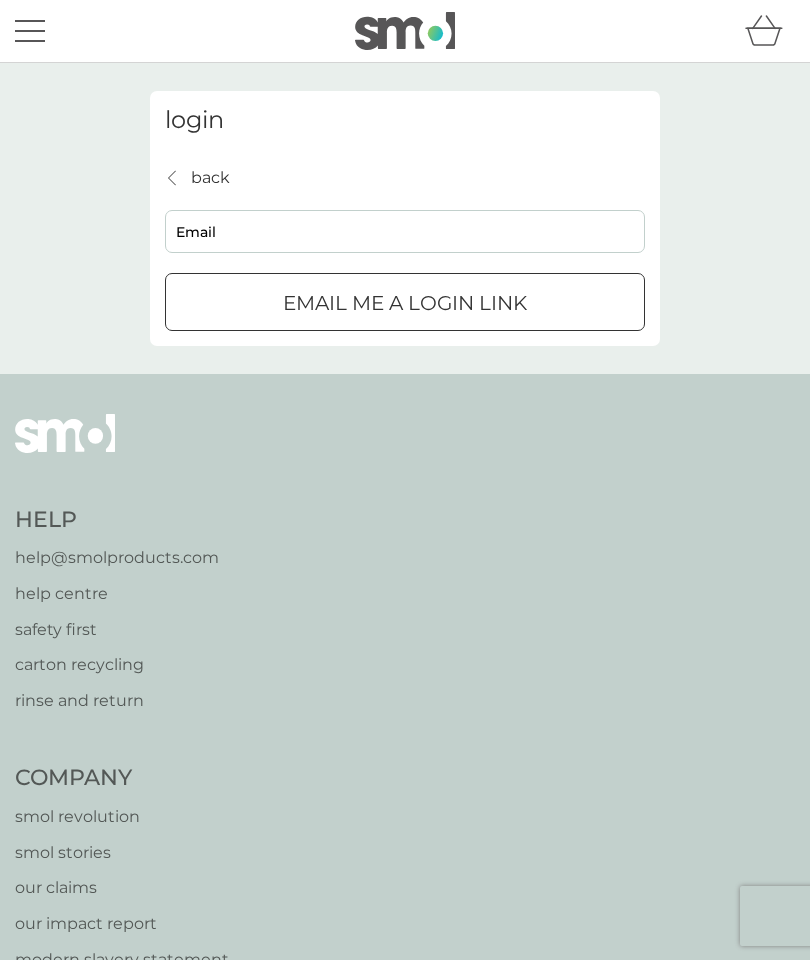 click on "Email" at bounding box center (405, 231) 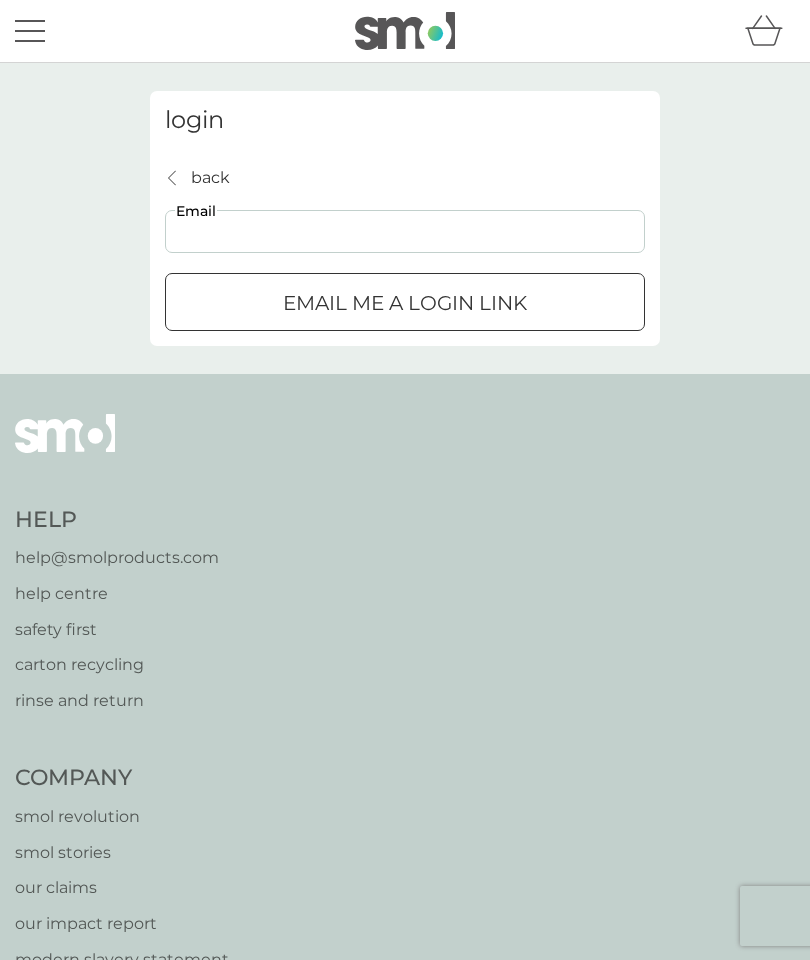 type on "[EMAIL]" 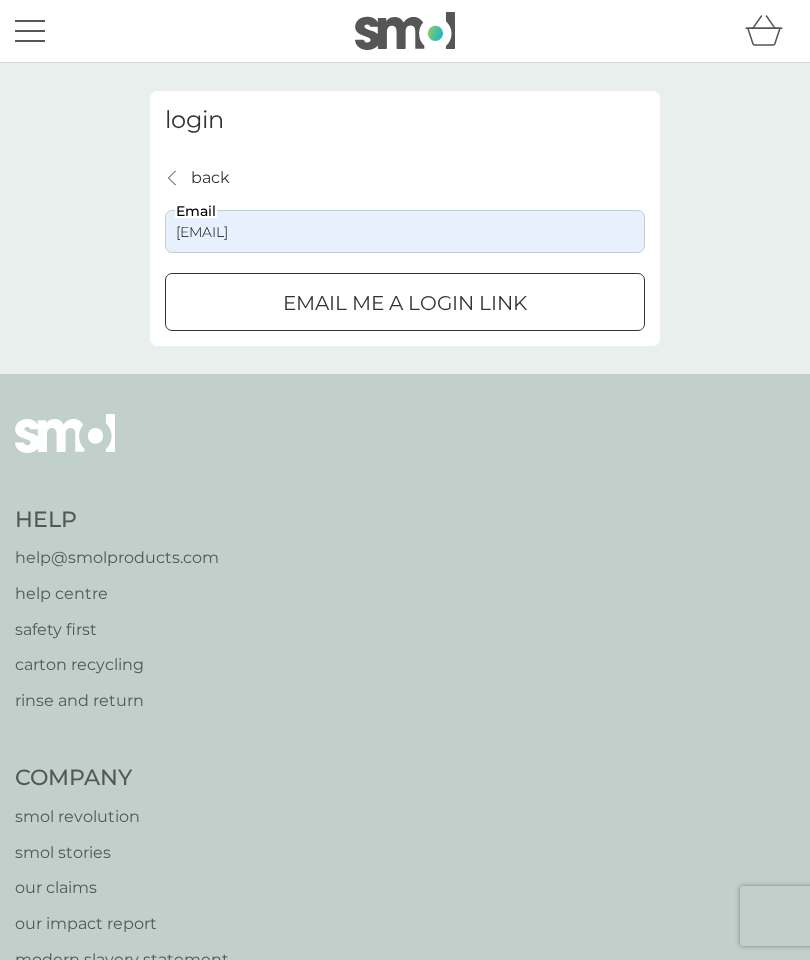 click on "Email me a login link" at bounding box center (405, 303) 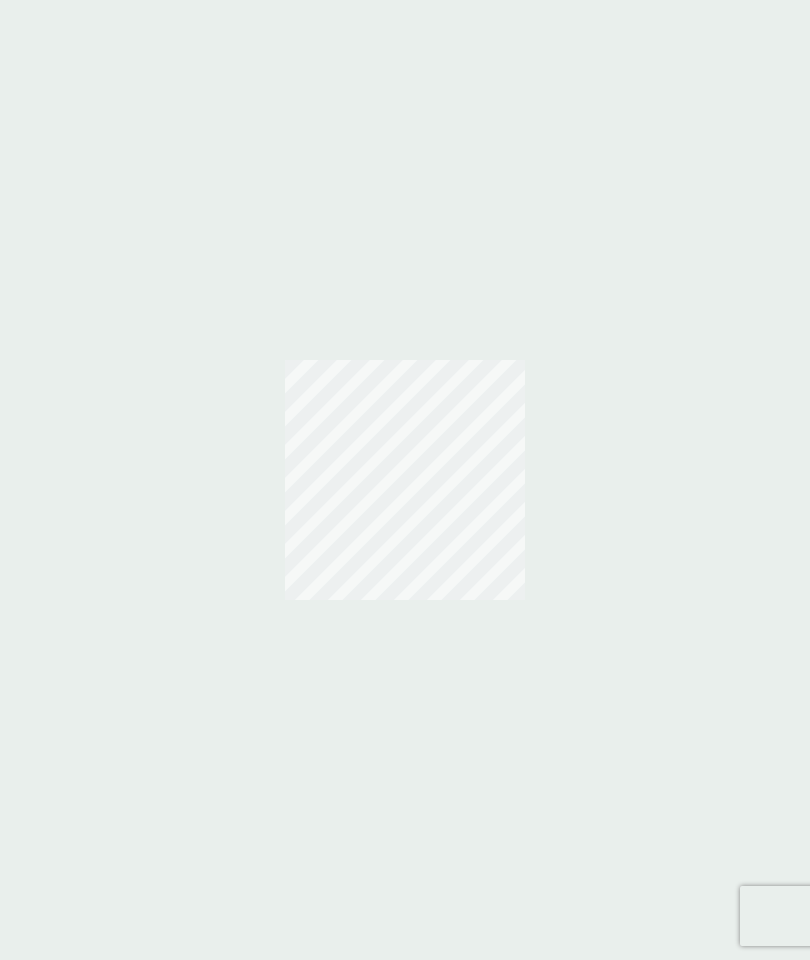 scroll, scrollTop: 0, scrollLeft: 0, axis: both 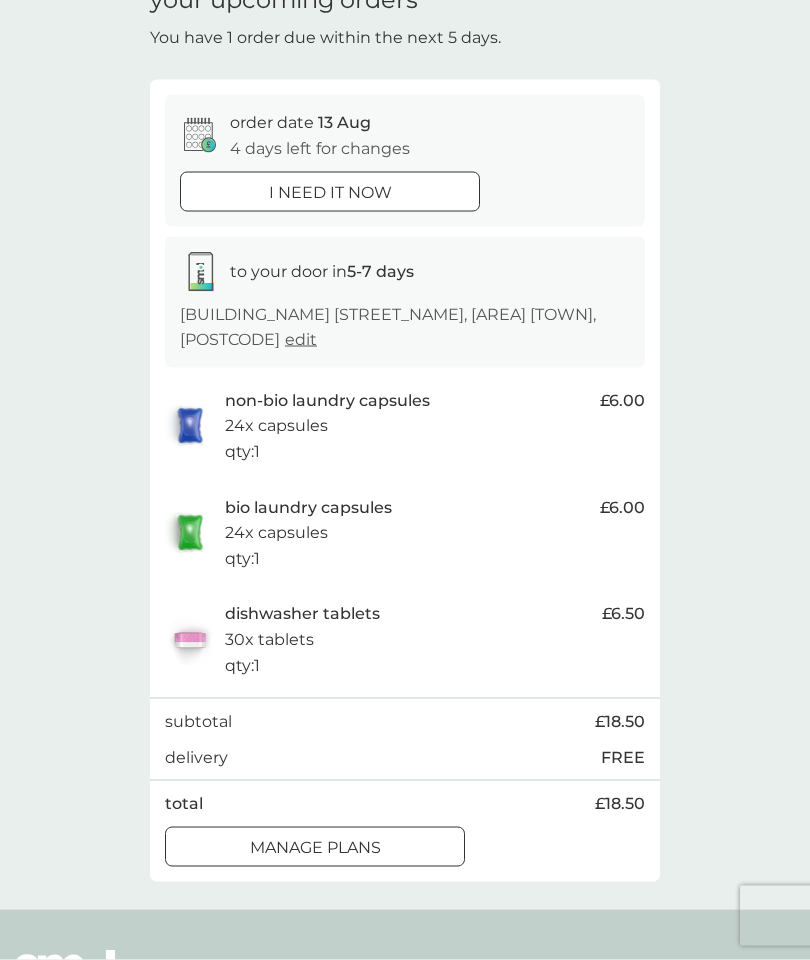 click on "manage plans" at bounding box center (315, 848) 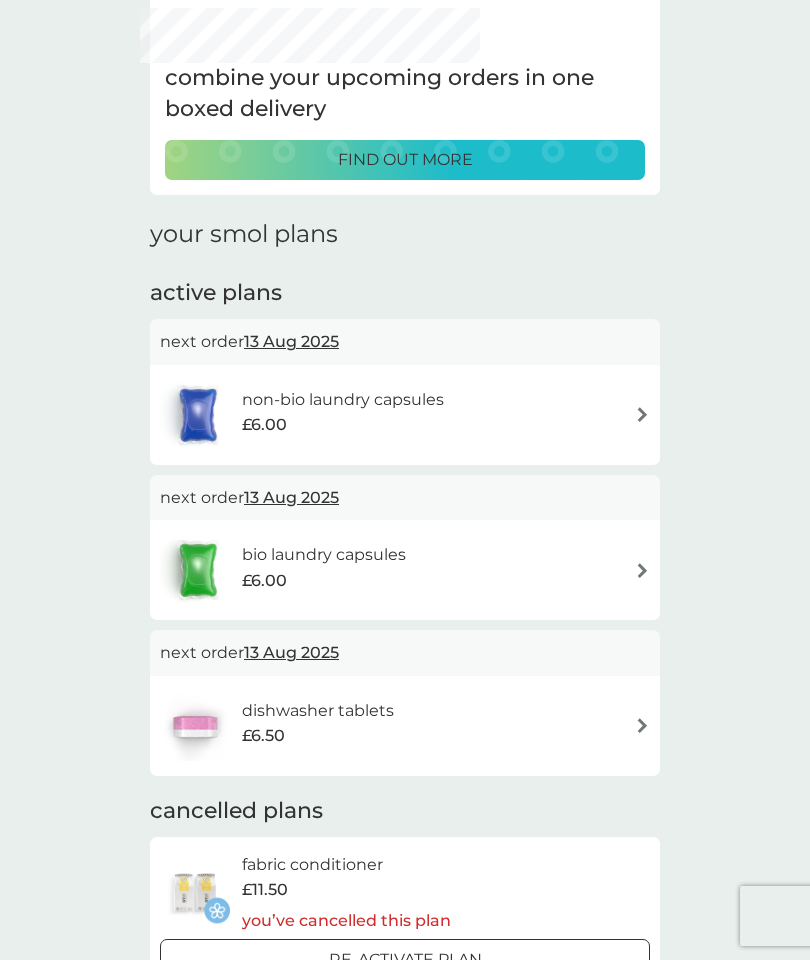 scroll, scrollTop: 0, scrollLeft: 0, axis: both 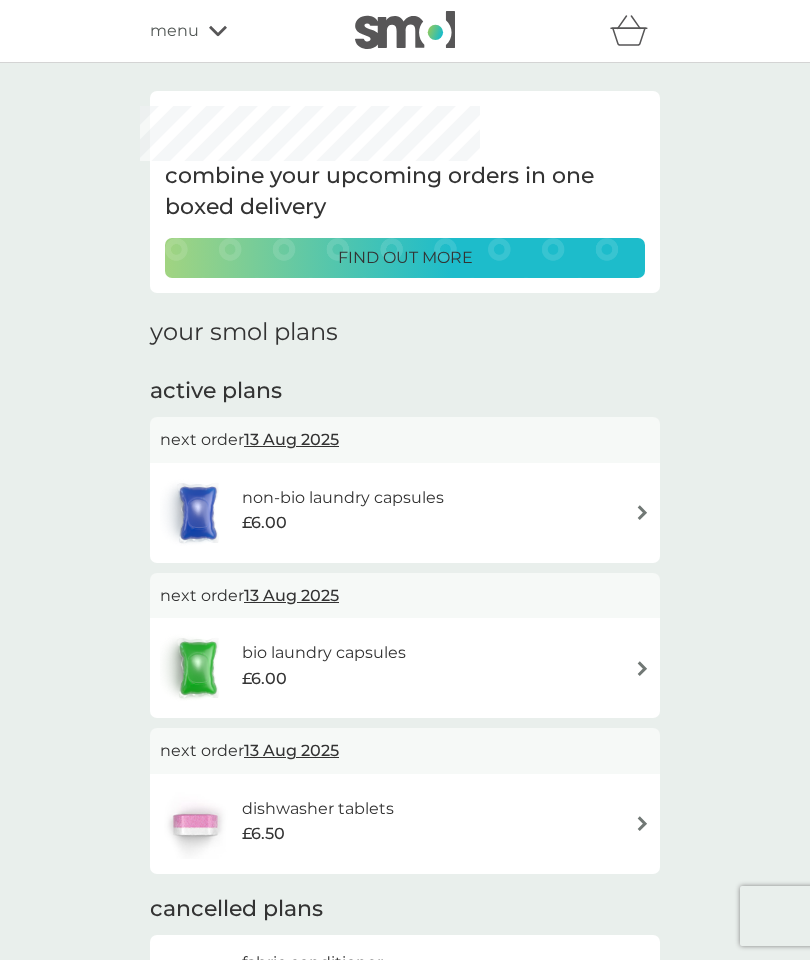 click on "find out more" at bounding box center [405, 258] 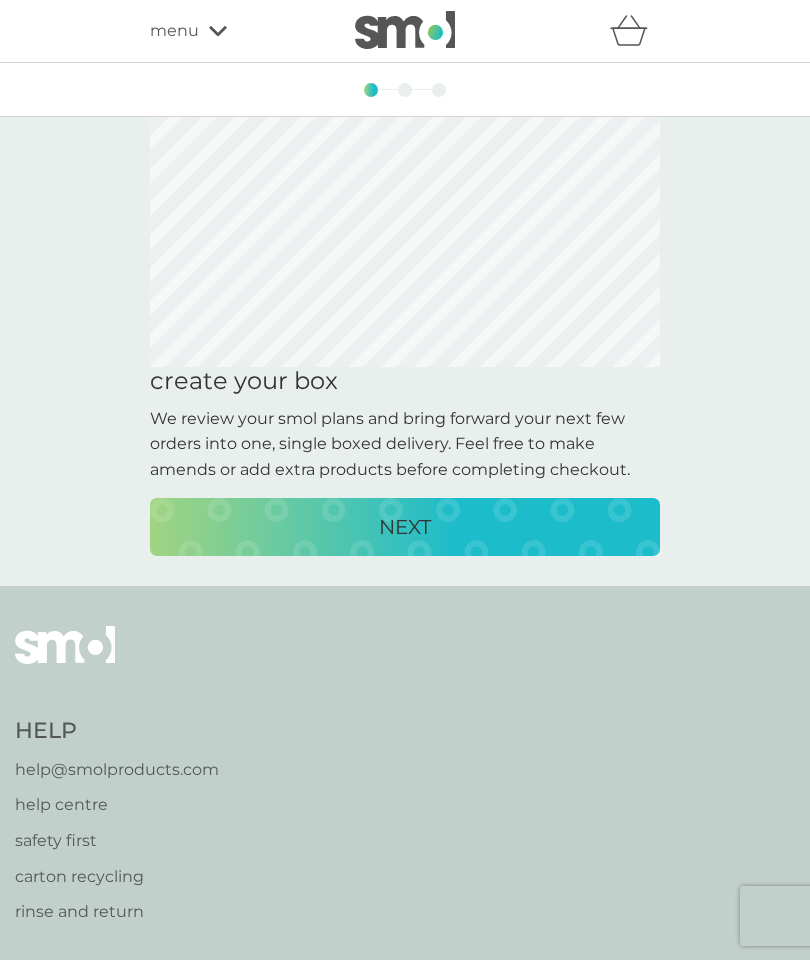 click on "NEXT" at bounding box center [405, 527] 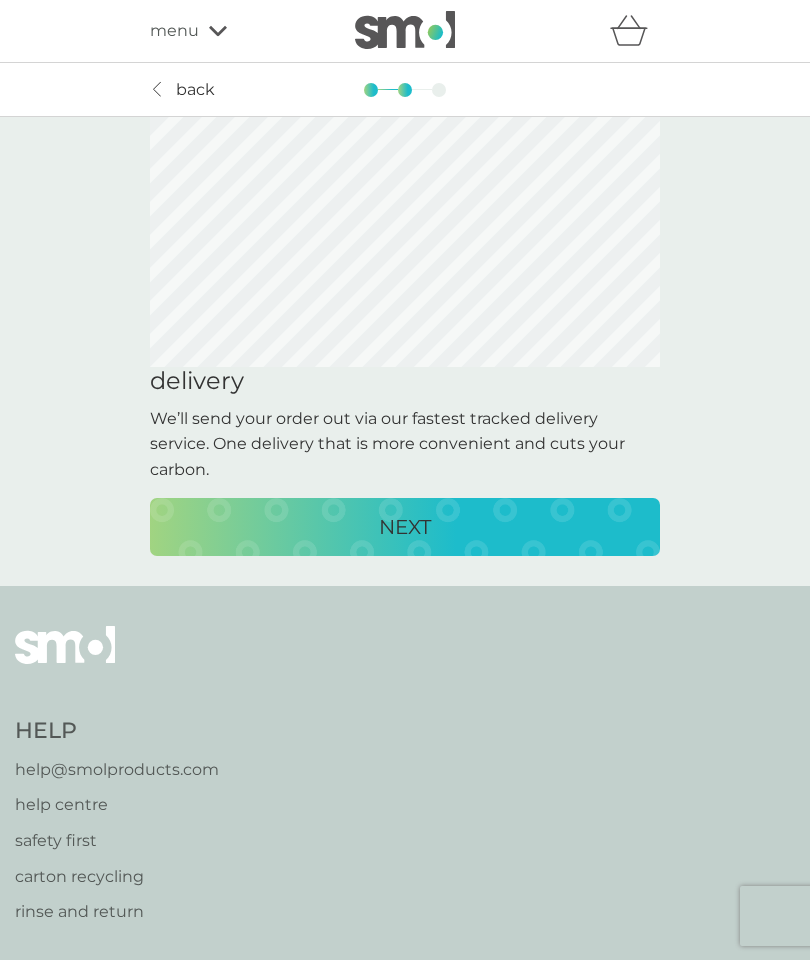 click on "NEXT" at bounding box center [405, 527] 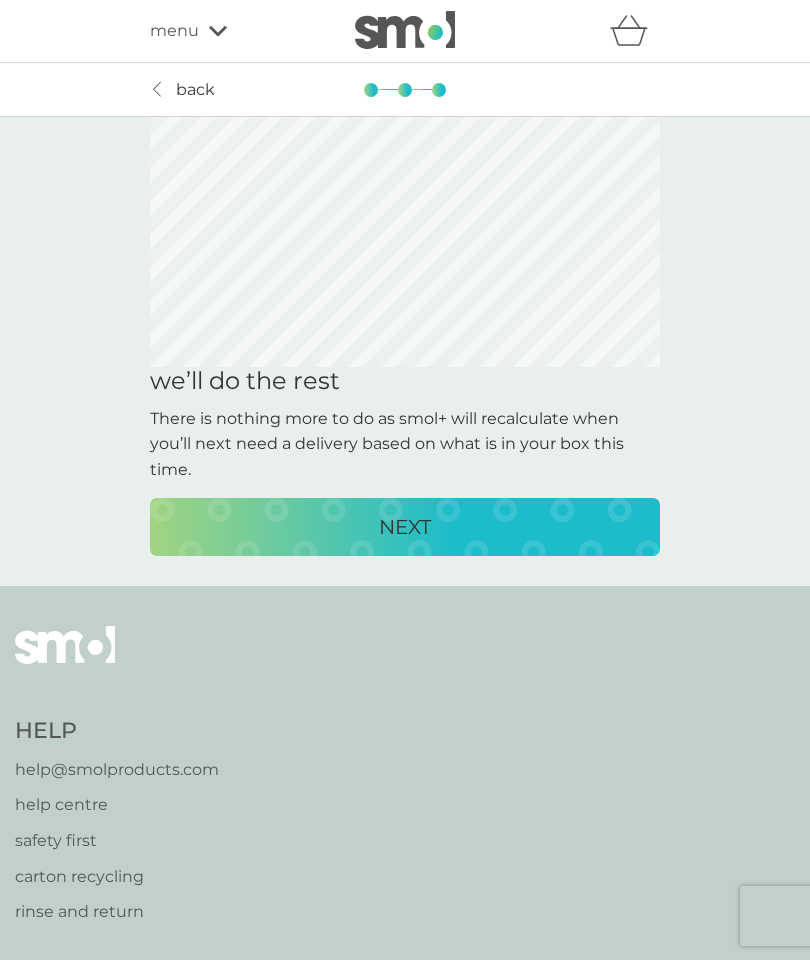 click on "back" at bounding box center (195, 90) 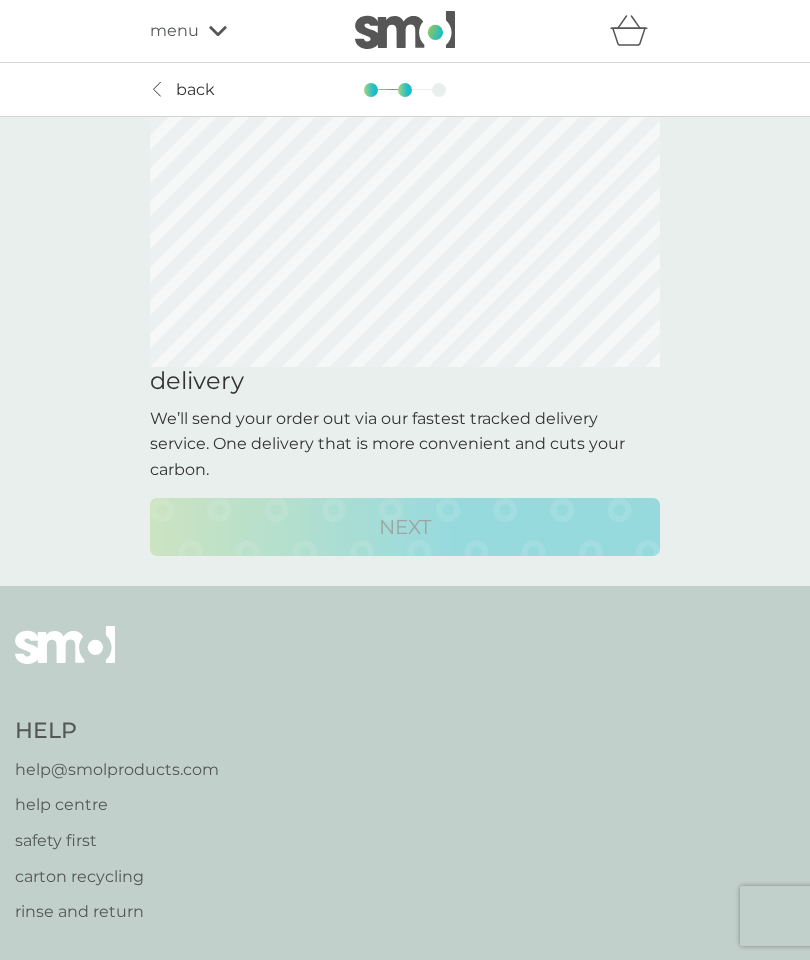 click on "back" at bounding box center [195, 90] 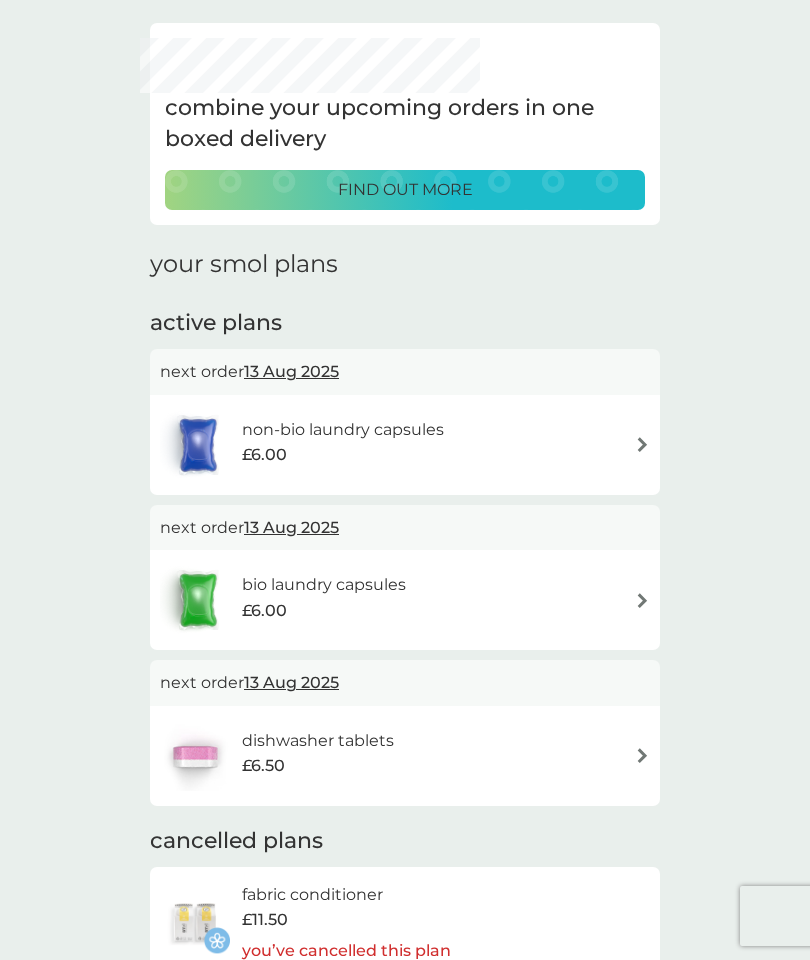 scroll, scrollTop: 62, scrollLeft: 0, axis: vertical 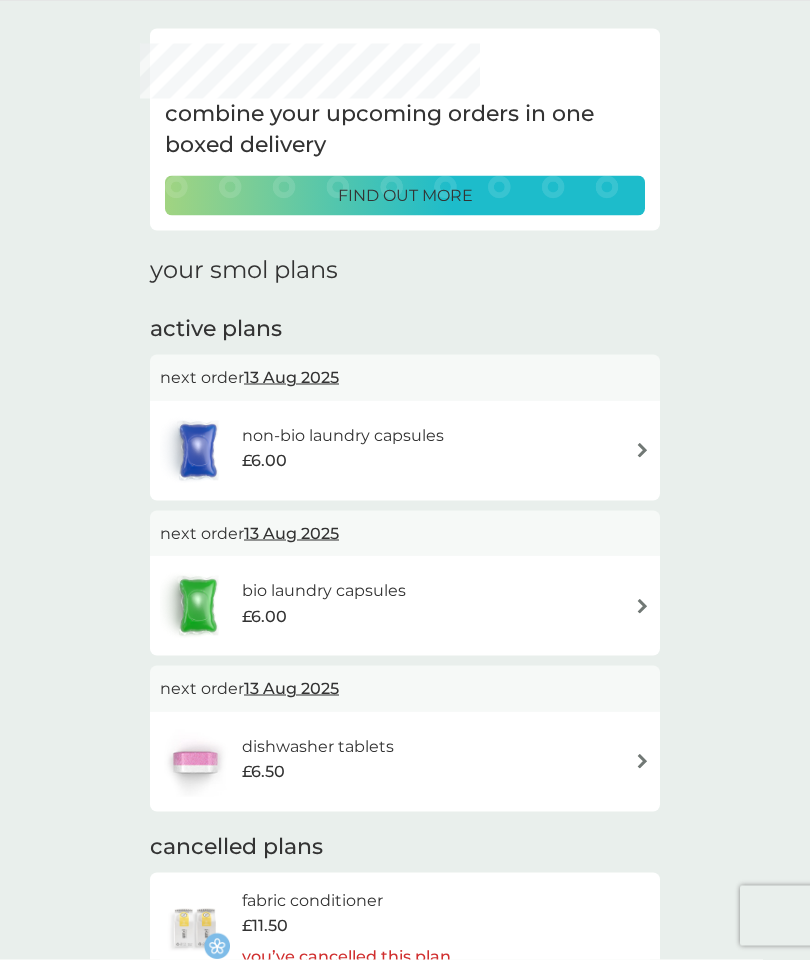 click at bounding box center [642, 450] 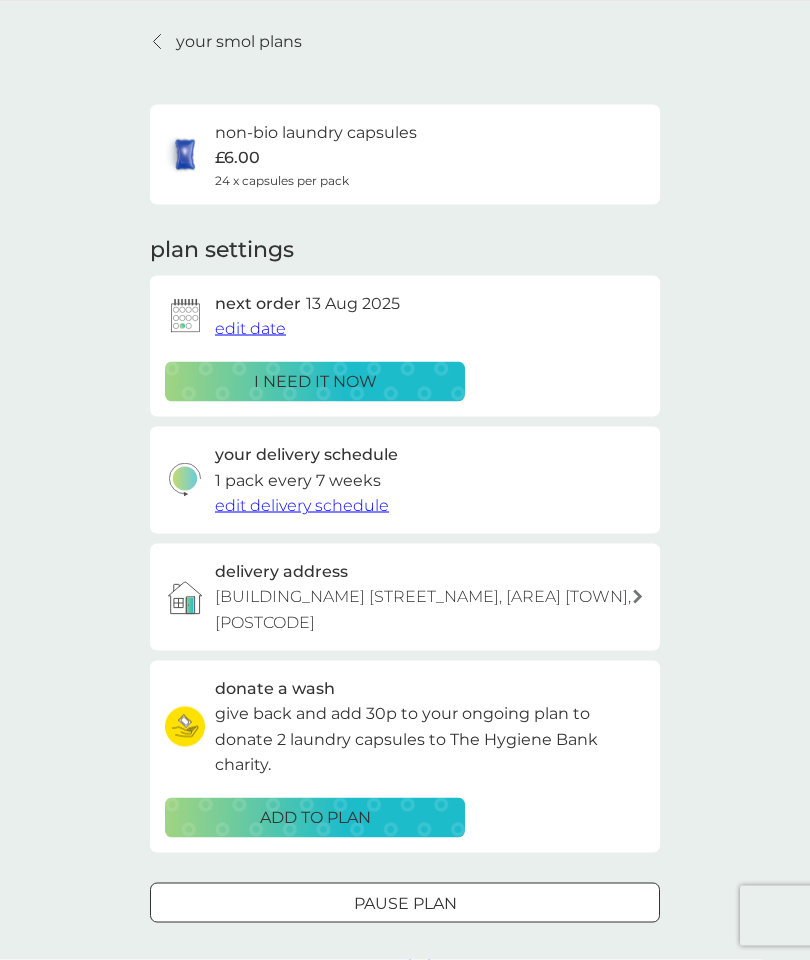 scroll, scrollTop: 0, scrollLeft: 0, axis: both 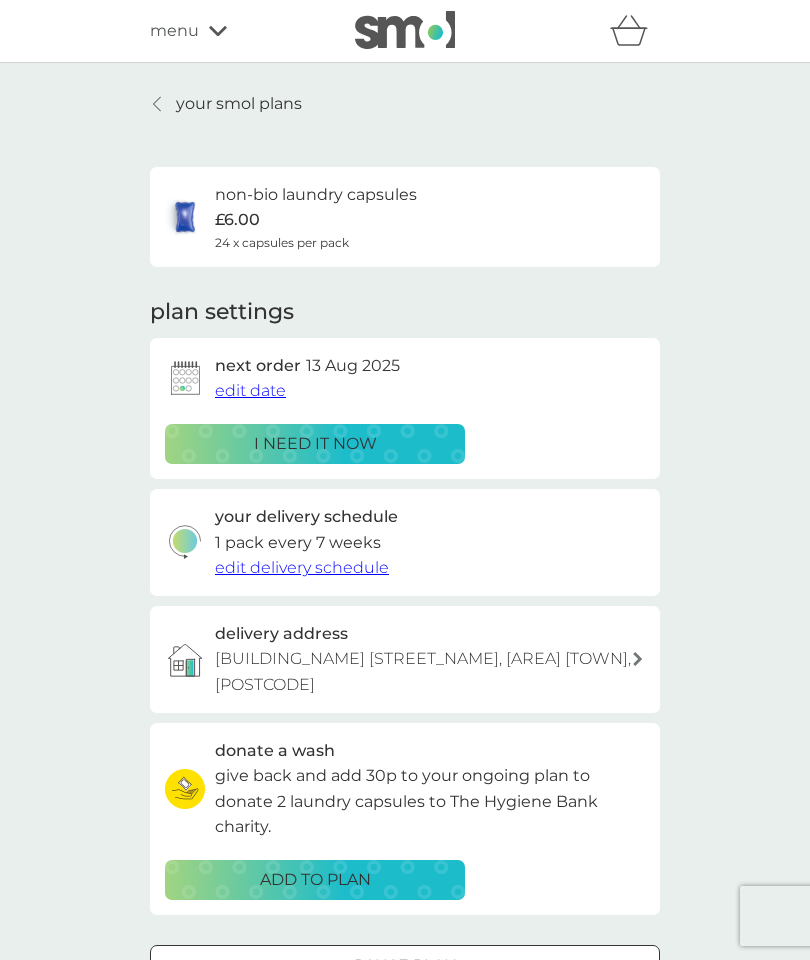 click on "edit date" at bounding box center (250, 390) 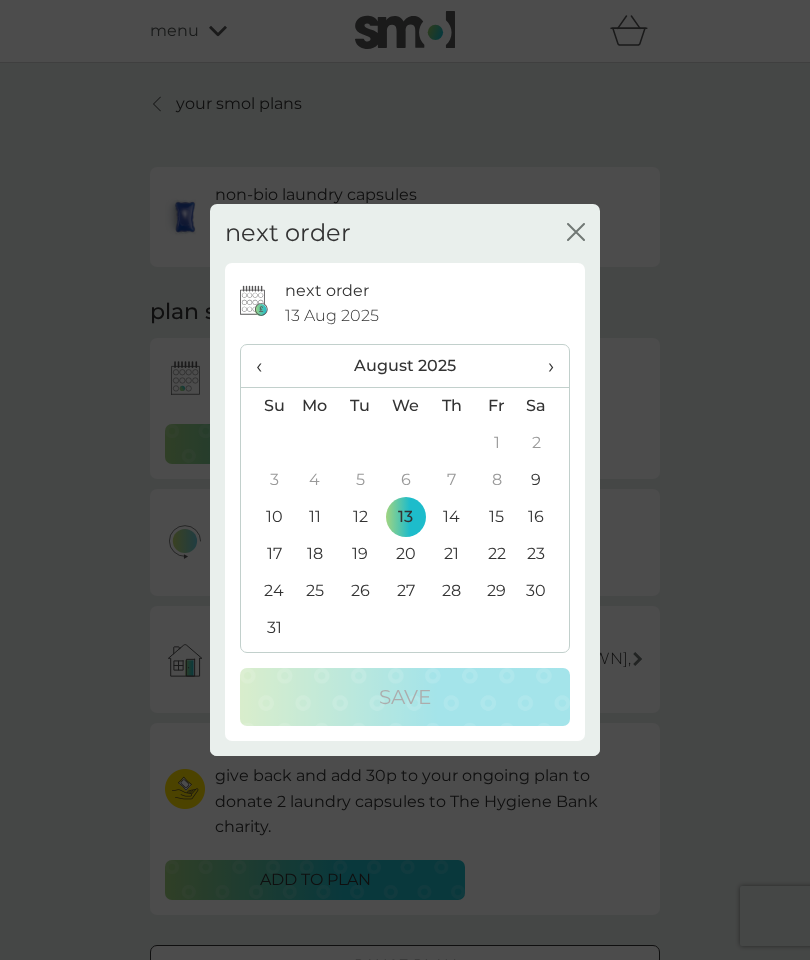 click on "next order 13 Aug 2025 ‹ August 2025 › Su Mo Tu We Th Fr Sa 27 28 29 30 31 1 2 3 4 5 6 7 8 9 10 11 12 13 14 15 16 17 18 19 20 21 22 23 24 25 26 27 28 29 30 31 1 2 3 4 5 6 Save" at bounding box center [405, 502] 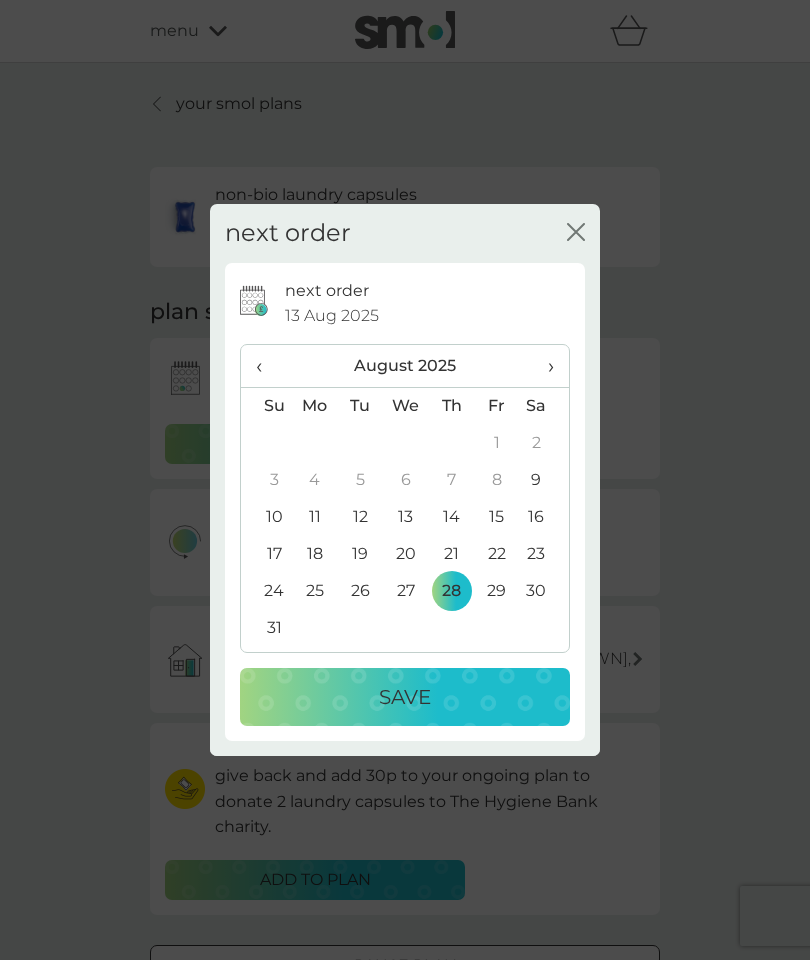 click on "next order 13 Aug 2025 ‹ August 2025 › Su Mo Tu We Th Fr Sa 27 28 29 30 31 1 2 3 4 5 6 7 8 9 10 11 12 13 14 15 16 17 18 19 20 21 22 23 24 25 26 27 28 29 30 31 1 2 3 4 5 6 Save" at bounding box center [405, 502] 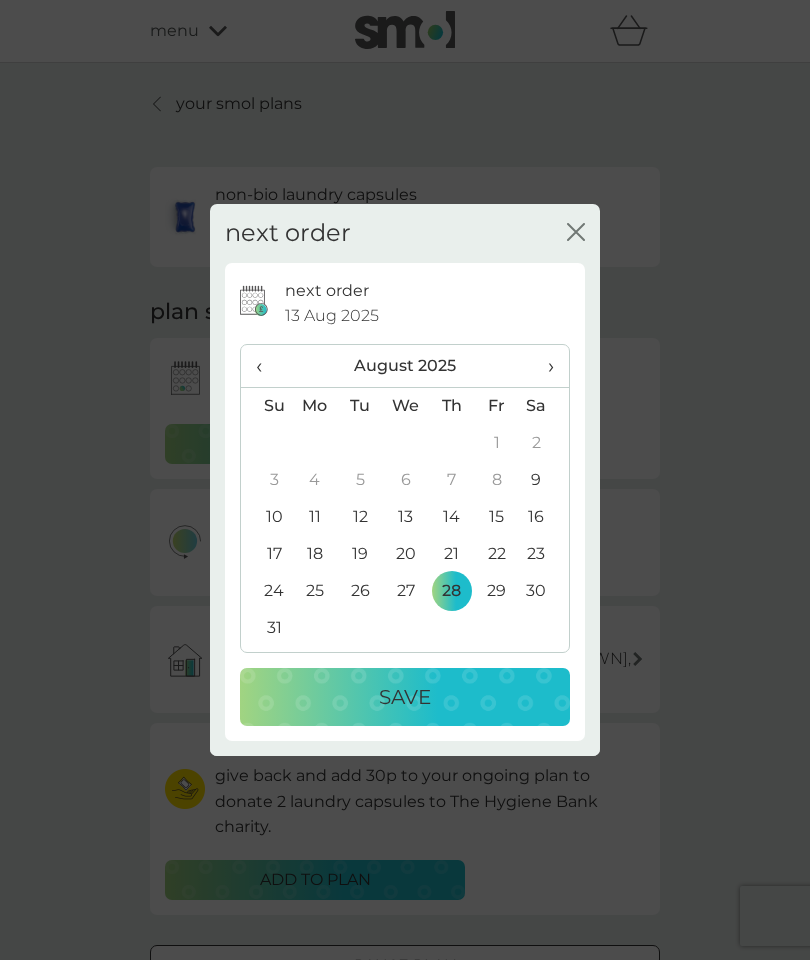 click on "28" at bounding box center (451, 591) 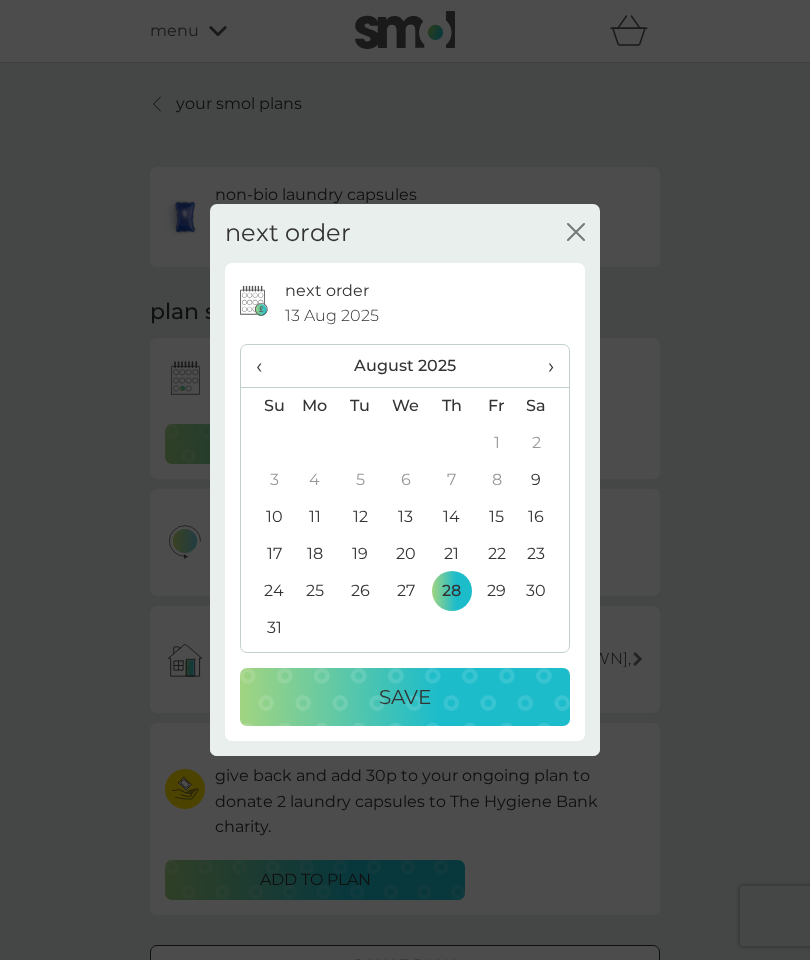 click at bounding box center (405, 748) 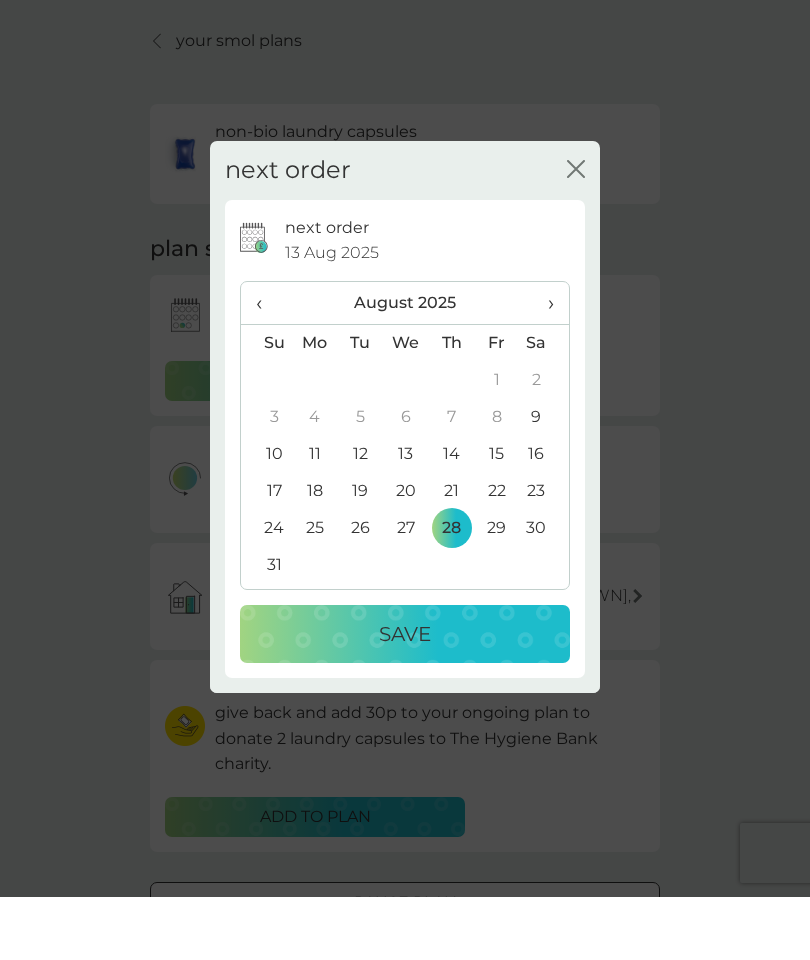 click on "next order close next order 13 Aug 2025 ‹ August 2025 › Su Mo Tu We Th Fr Sa 27 28 29 30 31 1 2 3 4 5 6 7 8 9 10 11 12 13 14 15 16 17 18 19 20 21 22 23 24 25 26 27 28 29 30 31 1 2 3 4 5 6 Save" at bounding box center (405, 480) 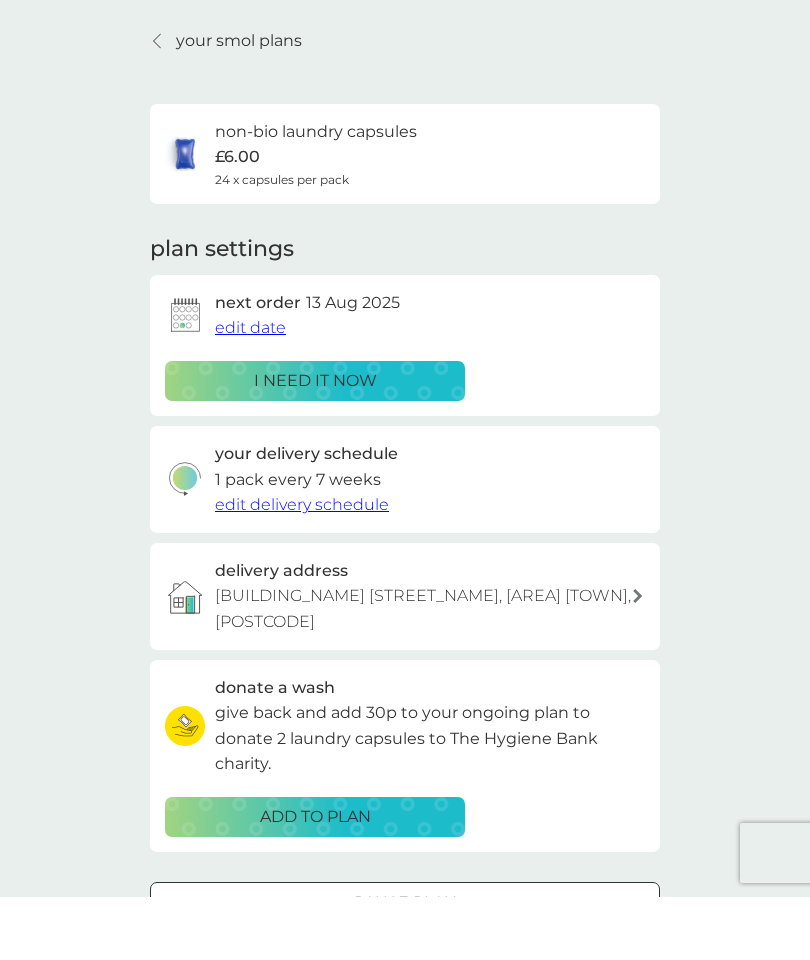scroll, scrollTop: 63, scrollLeft: 0, axis: vertical 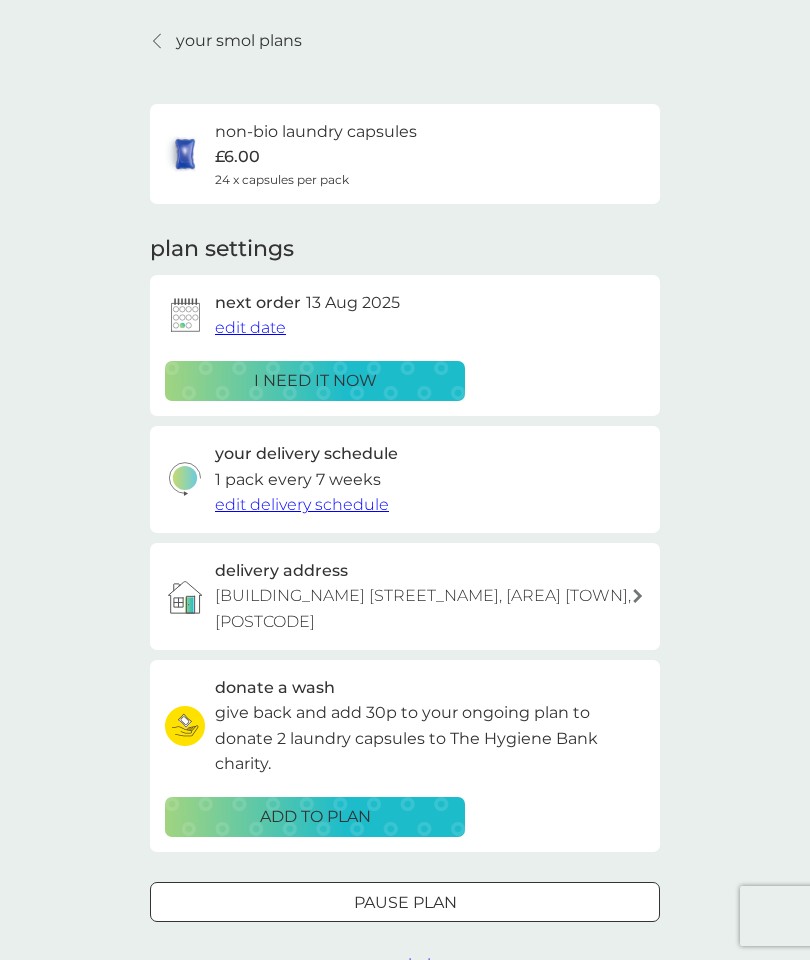 click on "edit date" at bounding box center (250, 327) 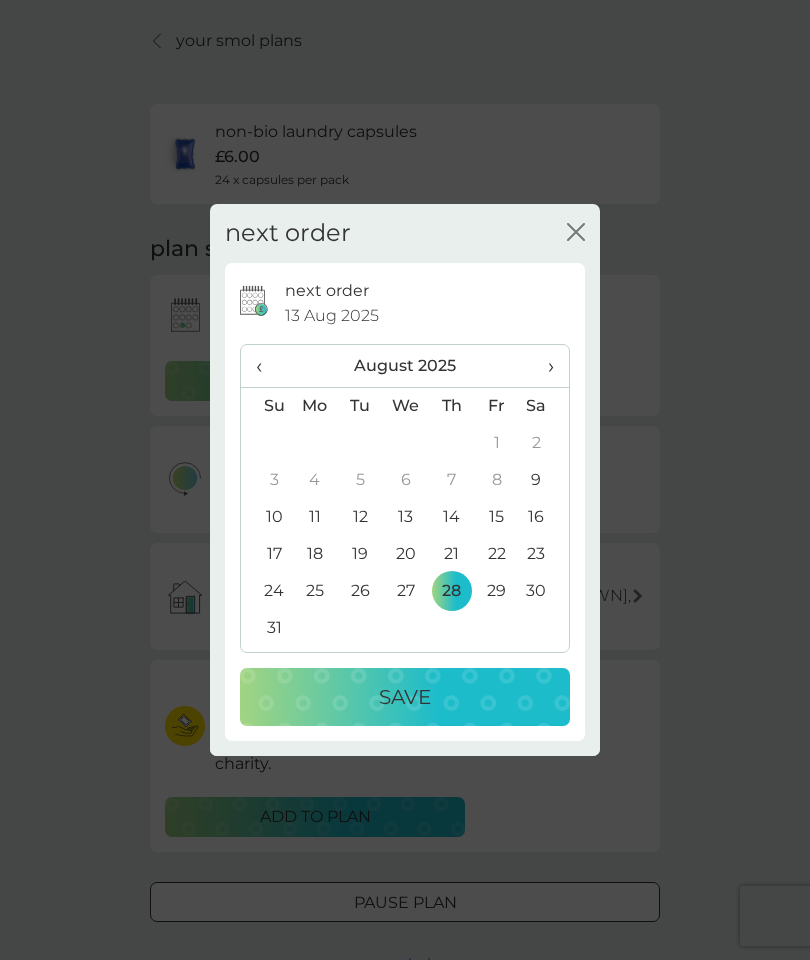 click on "Save" at bounding box center (405, 697) 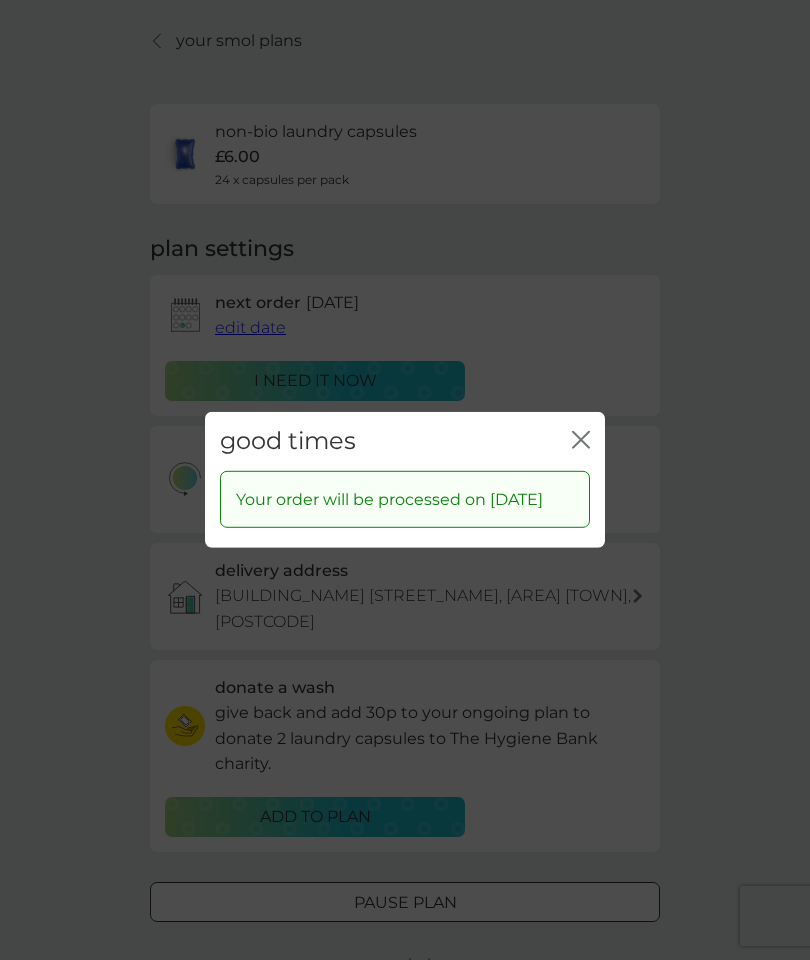 click 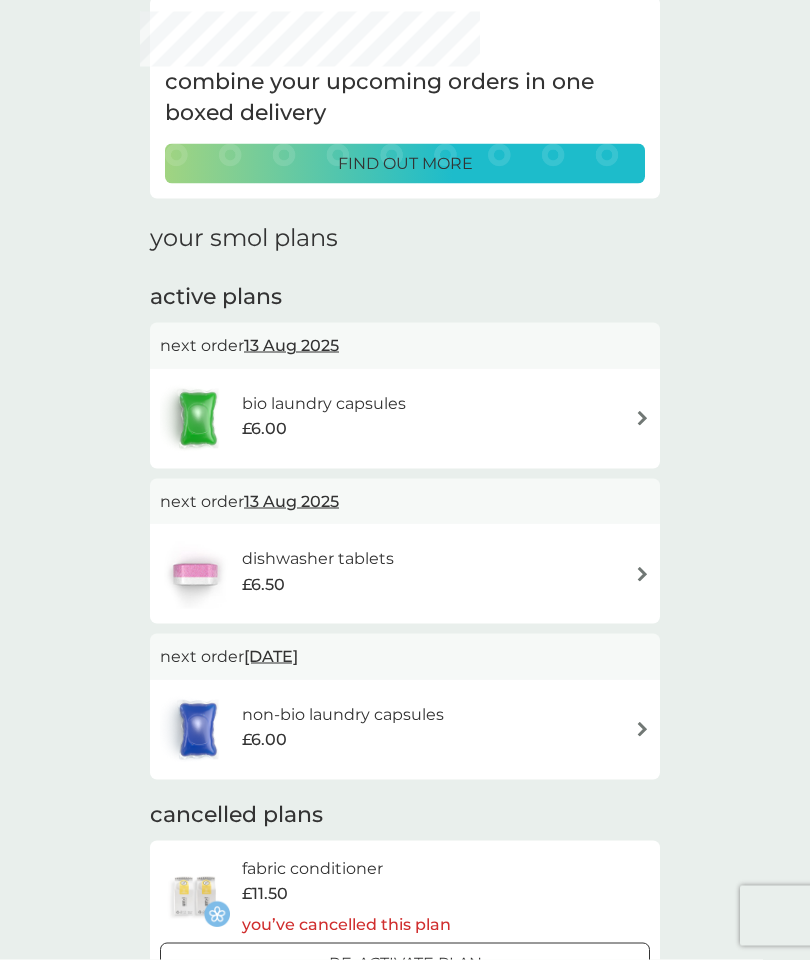 scroll, scrollTop: 96, scrollLeft: 0, axis: vertical 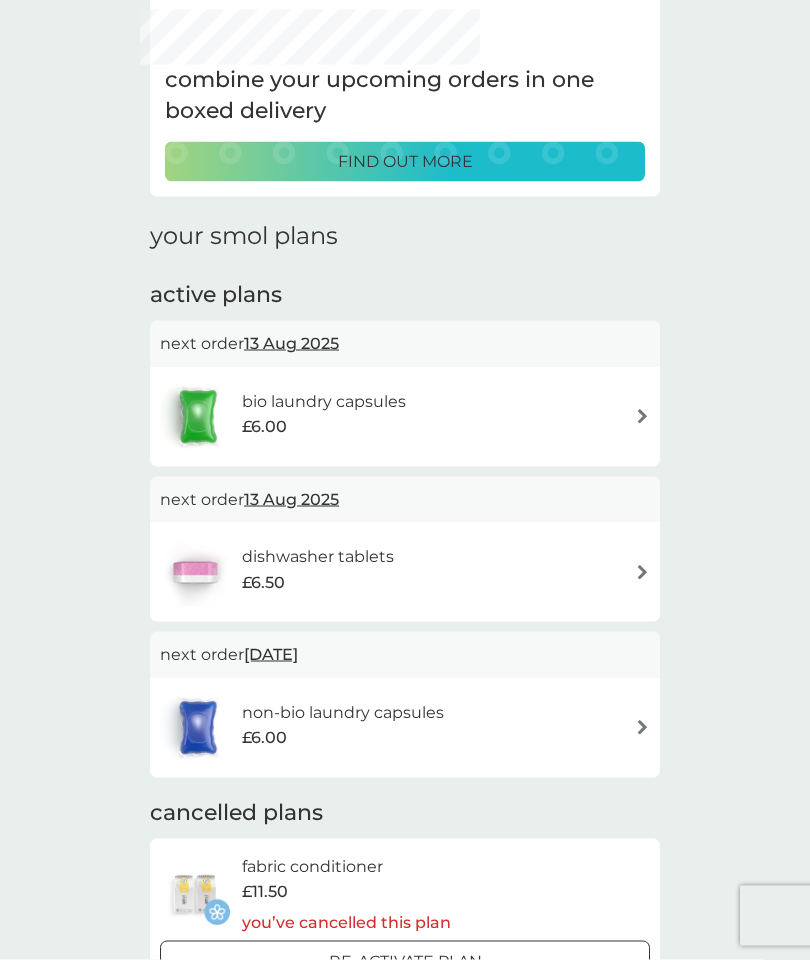 click on "13 Aug 2025" at bounding box center [291, 499] 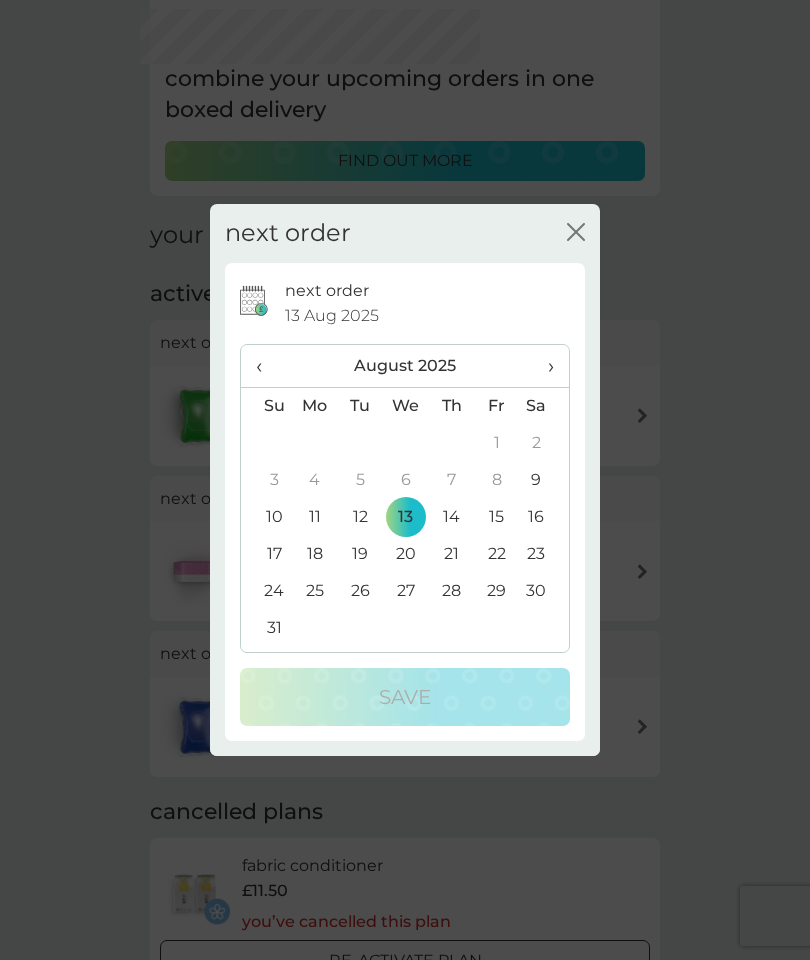click on "28" at bounding box center (451, 591) 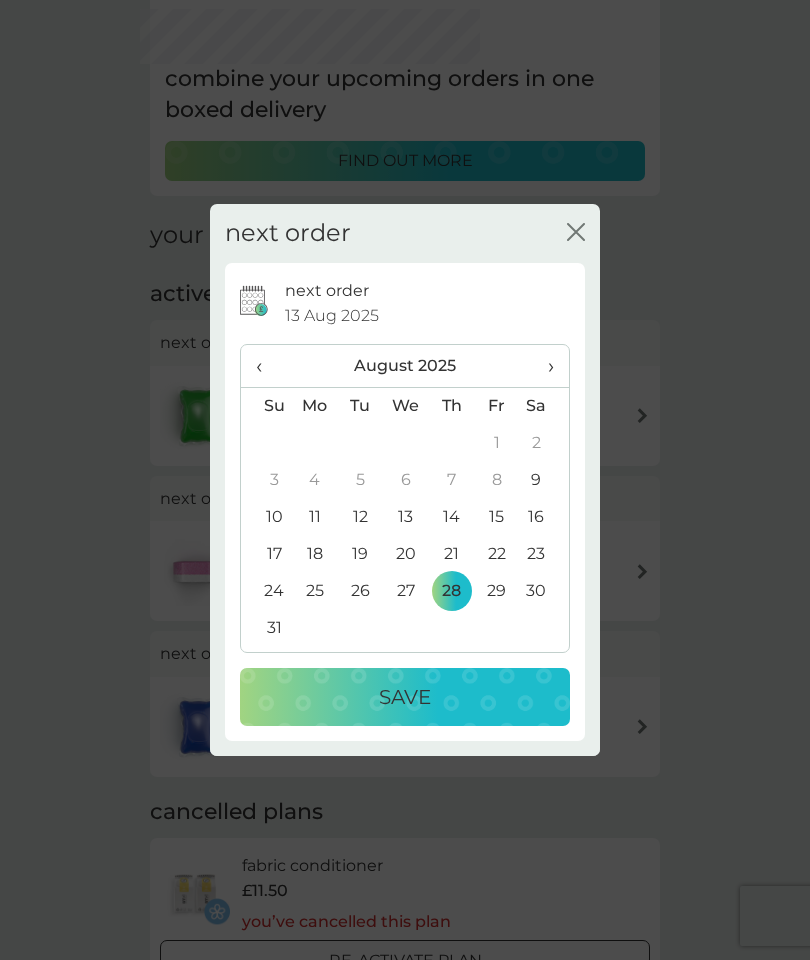 click on "Save" at bounding box center [405, 697] 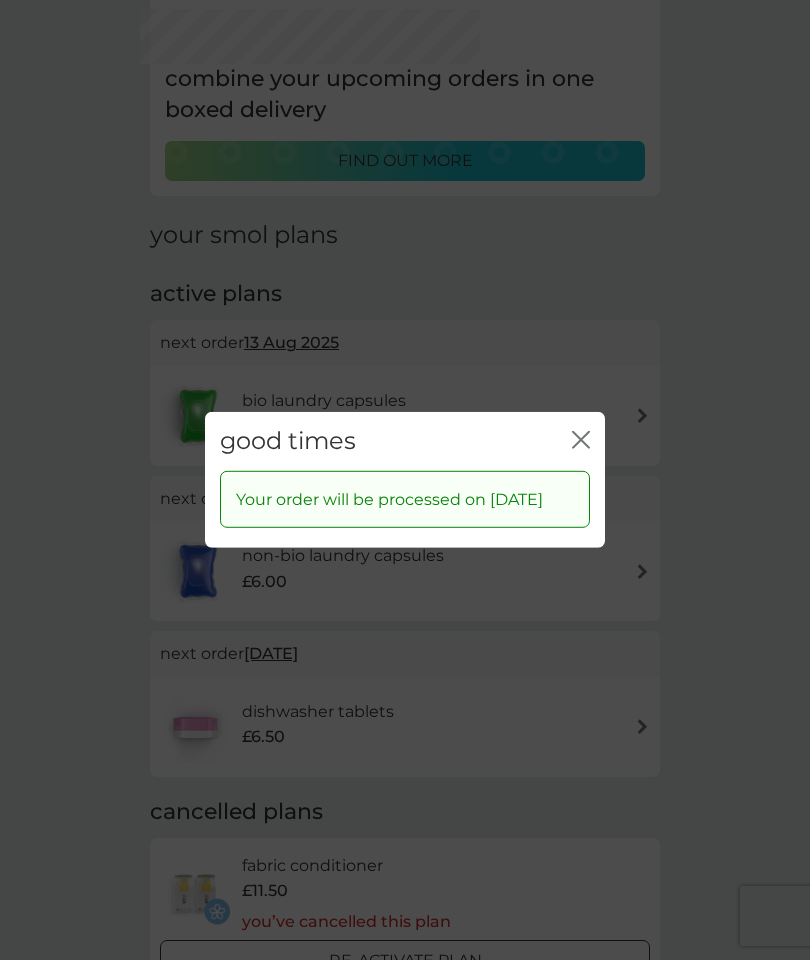 click 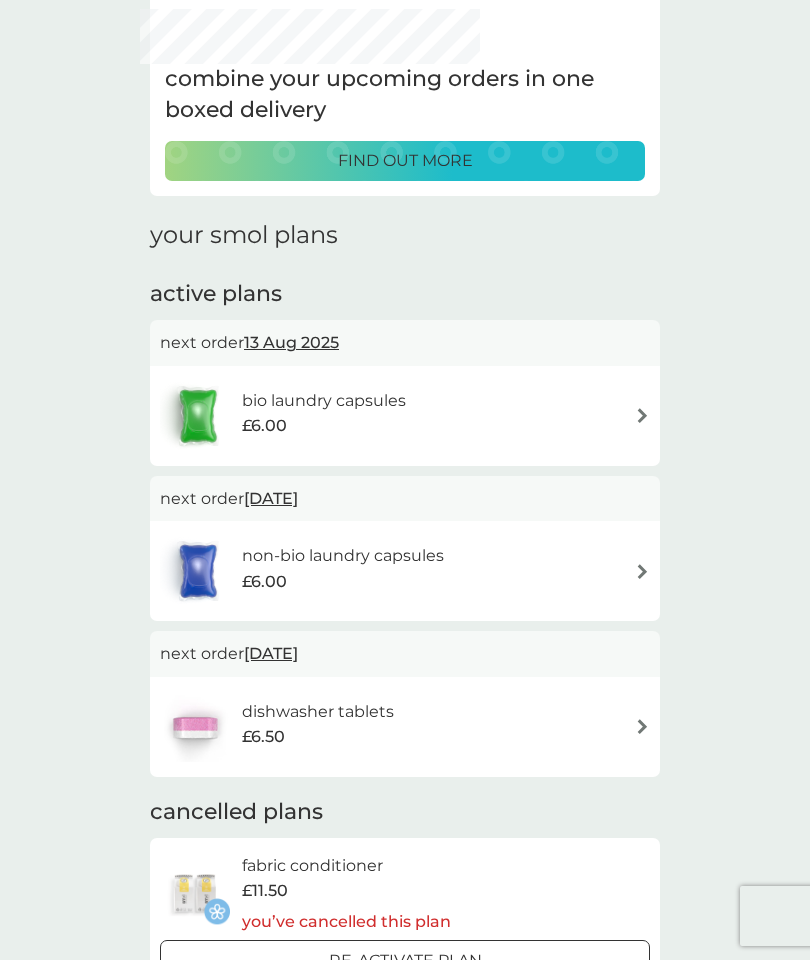 click on "13 Aug 2025" at bounding box center (291, 342) 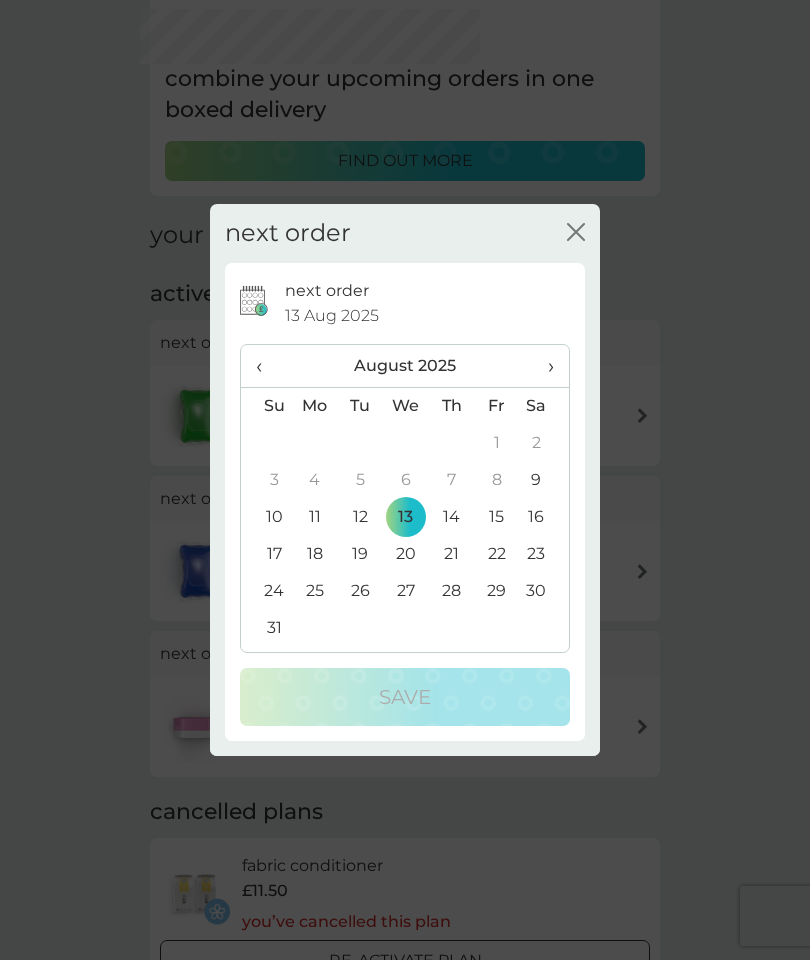 click on "28" at bounding box center (451, 591) 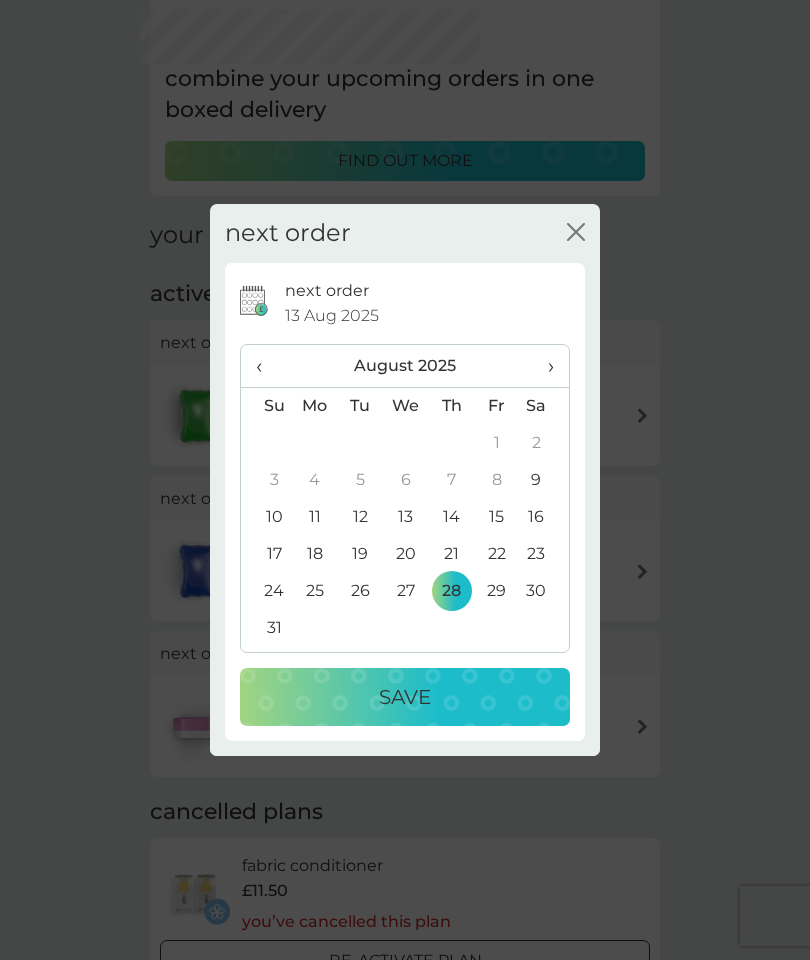 click on "Save" at bounding box center [405, 697] 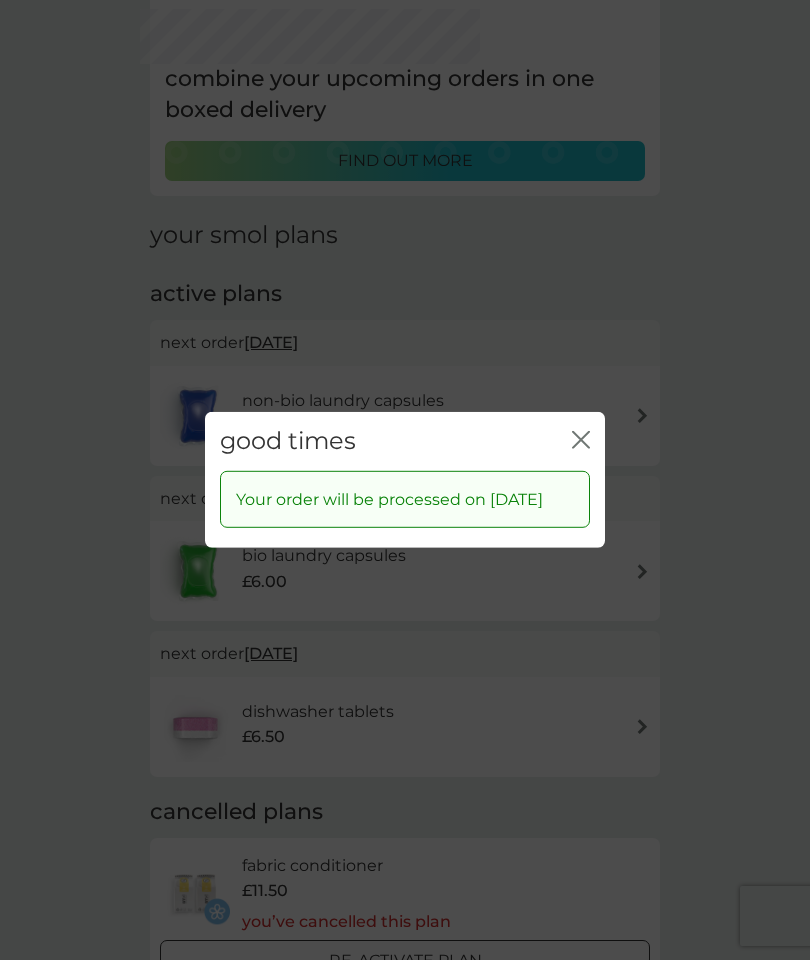 click on "close" 